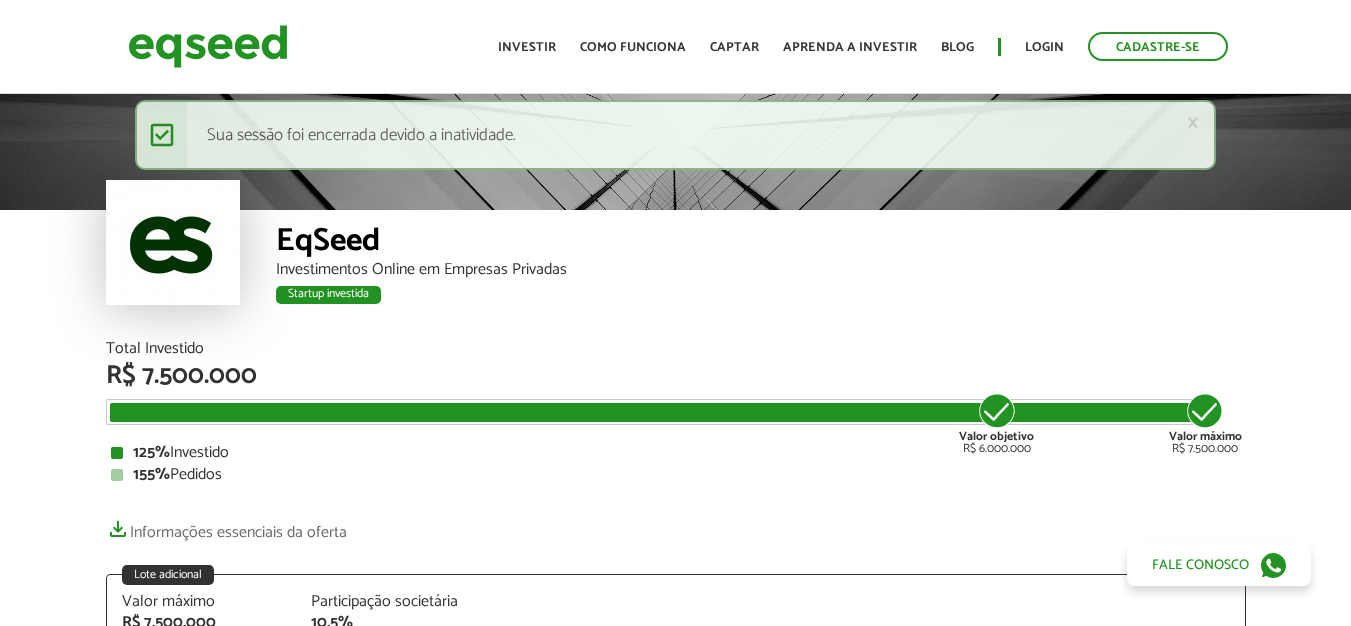 scroll, scrollTop: 0, scrollLeft: 0, axis: both 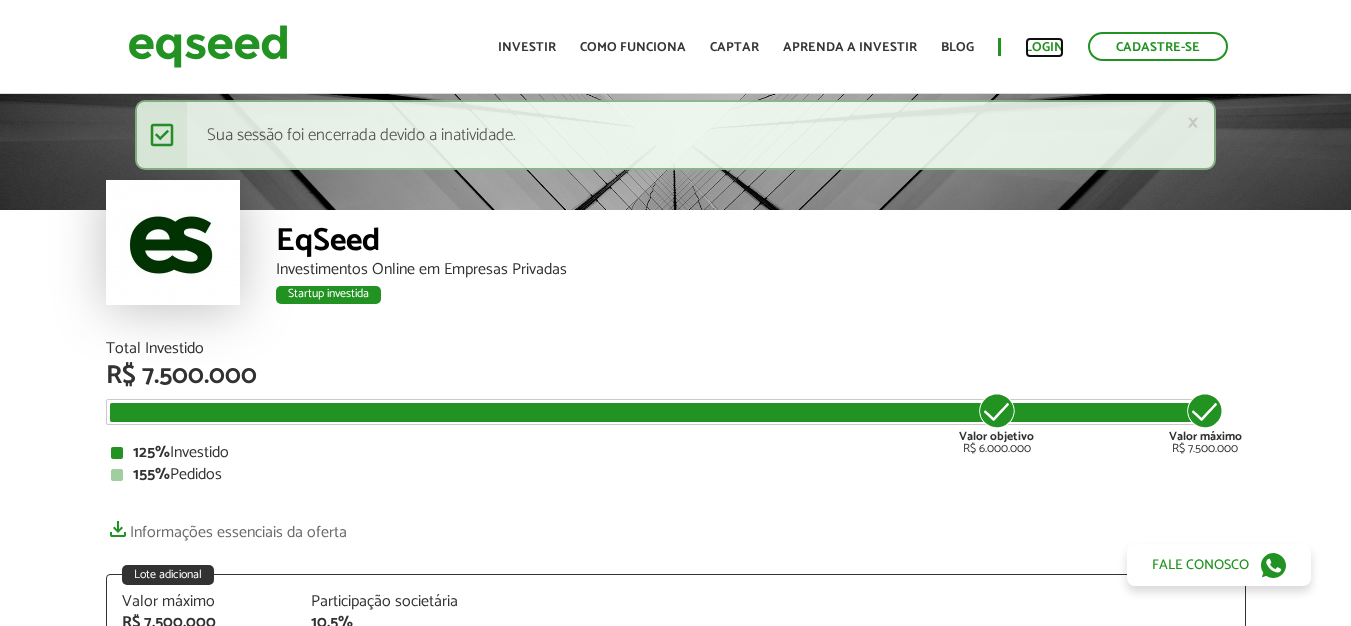 click on "Login" at bounding box center [1044, 47] 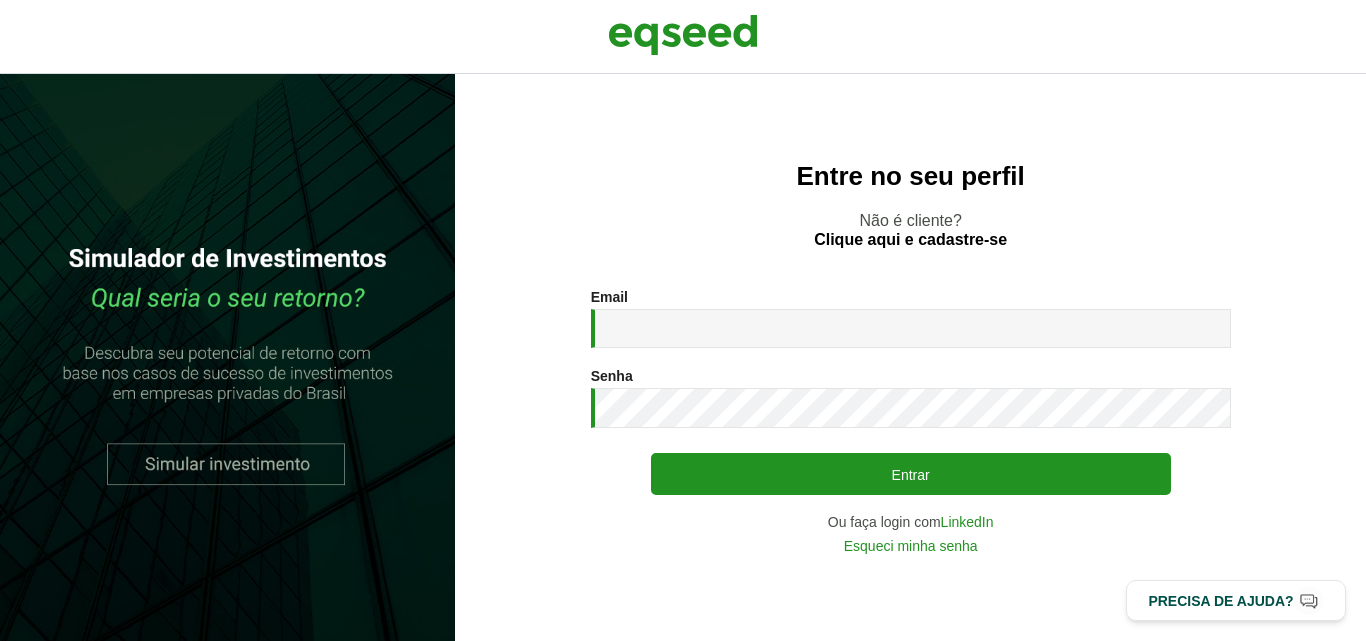 scroll, scrollTop: 0, scrollLeft: 0, axis: both 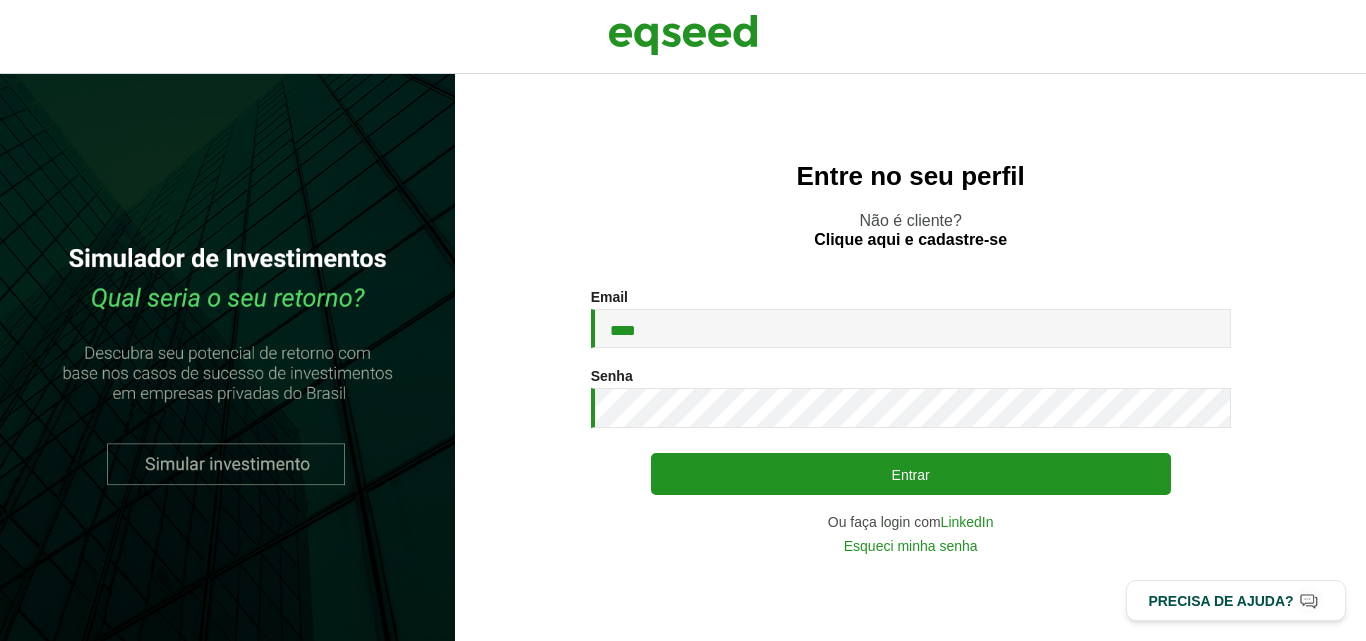 type on "**********" 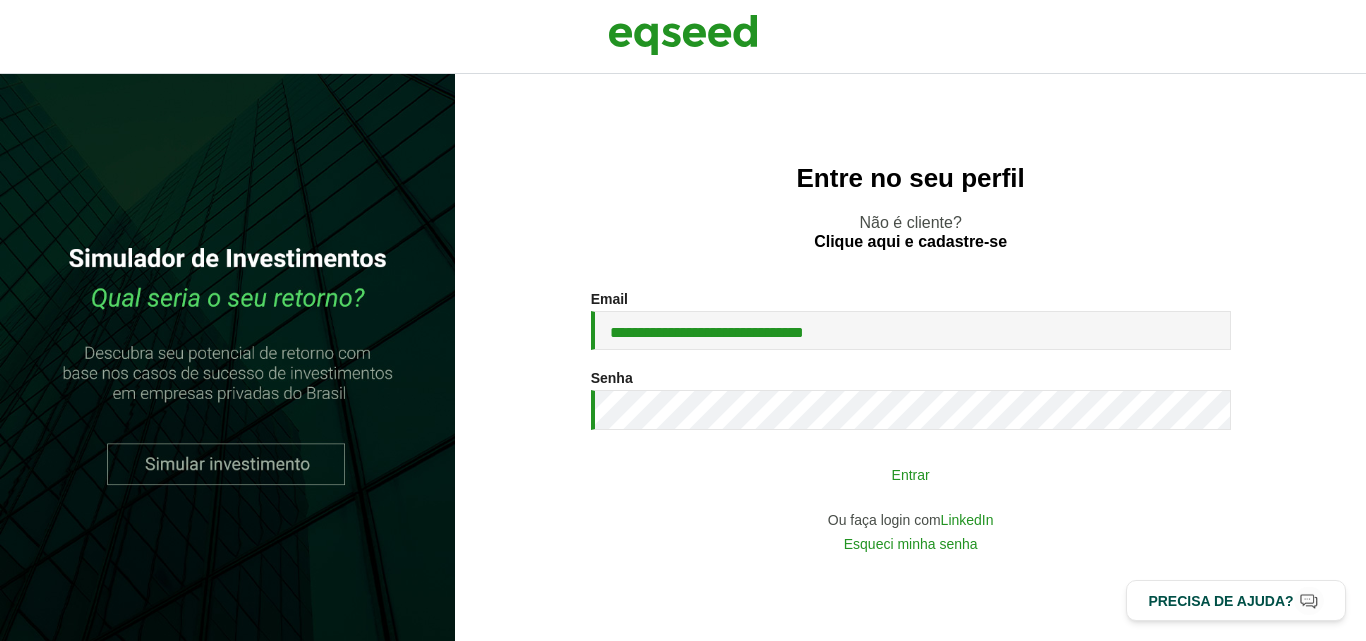 click on "Entrar" at bounding box center (911, 474) 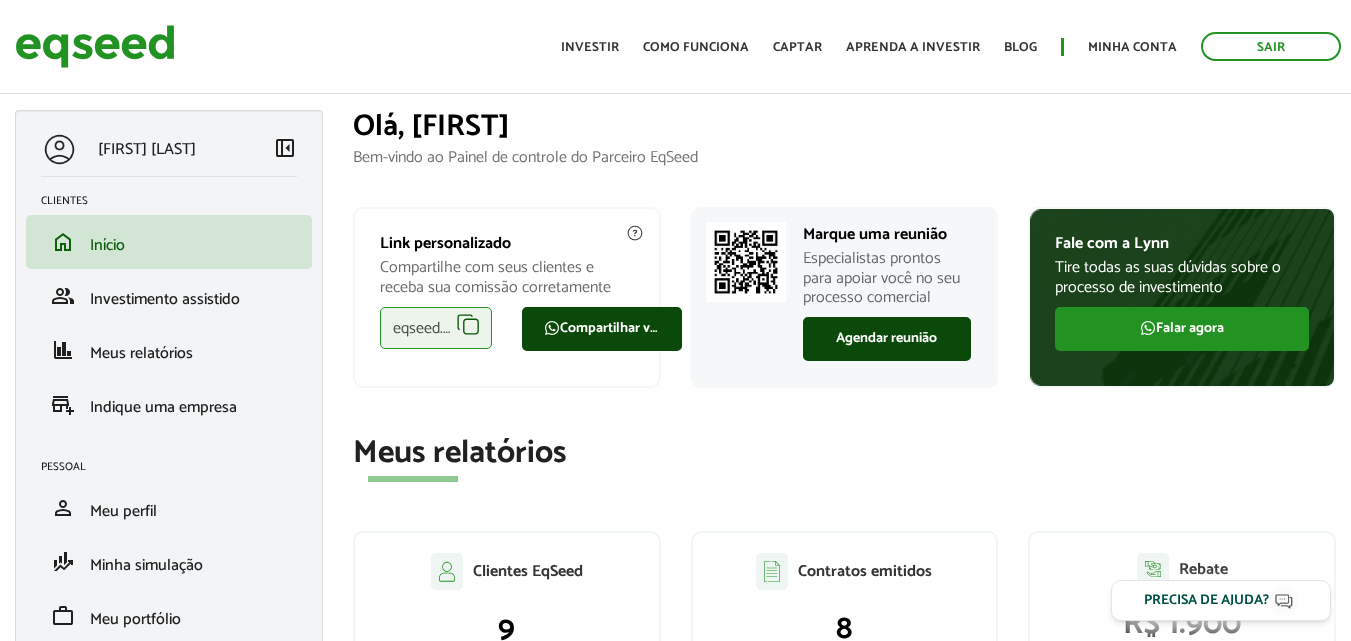 scroll, scrollTop: 0, scrollLeft: 0, axis: both 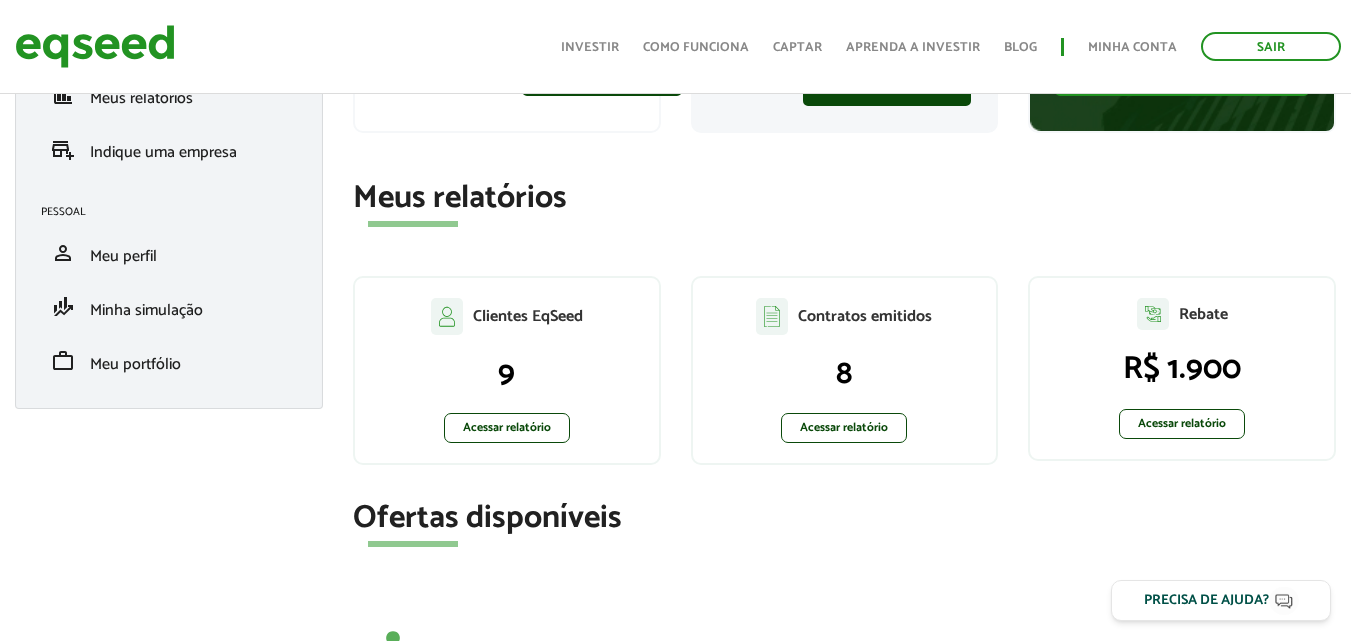 click on "Início
Olá, Rafael
Bem-vindo ao Painel de controle do Parceiro EqSeed
Link personalizado
Compartilhe com seus clientes e receba sua comissão corretamente
eqseed.com/a/is/rafael.cortes
Compartilhar via WhatsApp
Link copiado
Marque uma reunião
Especialistas prontos para apoiar você no seu processo comercial
Agendar reunião
Fale com a Lynn
Tire todas as suas dúvidas sobre o processo de investimento" at bounding box center (844, 618) 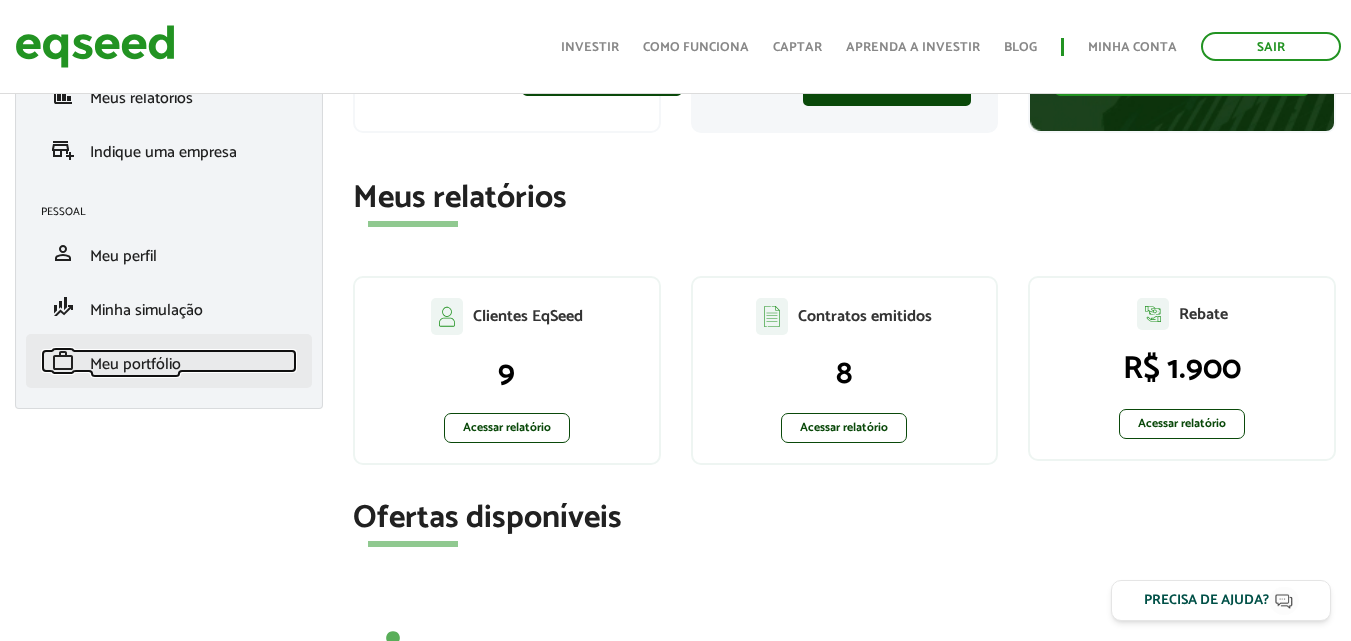 click on "Meu portfólio" at bounding box center (135, 364) 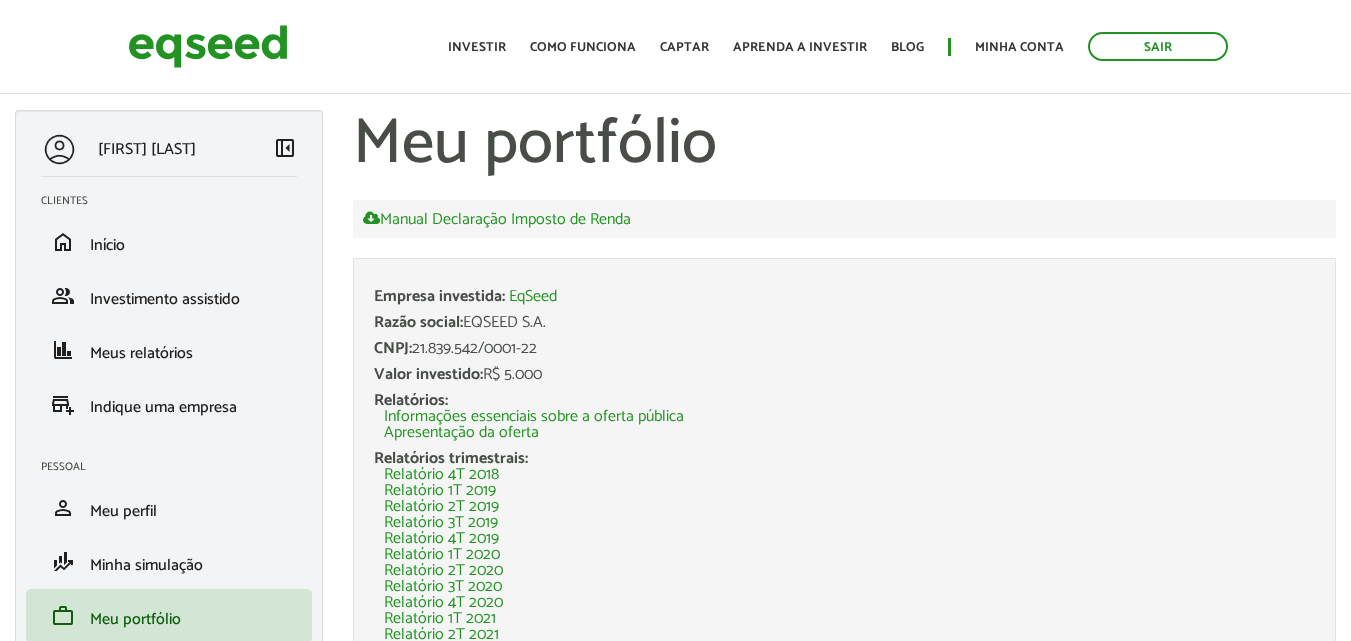 scroll, scrollTop: 0, scrollLeft: 0, axis: both 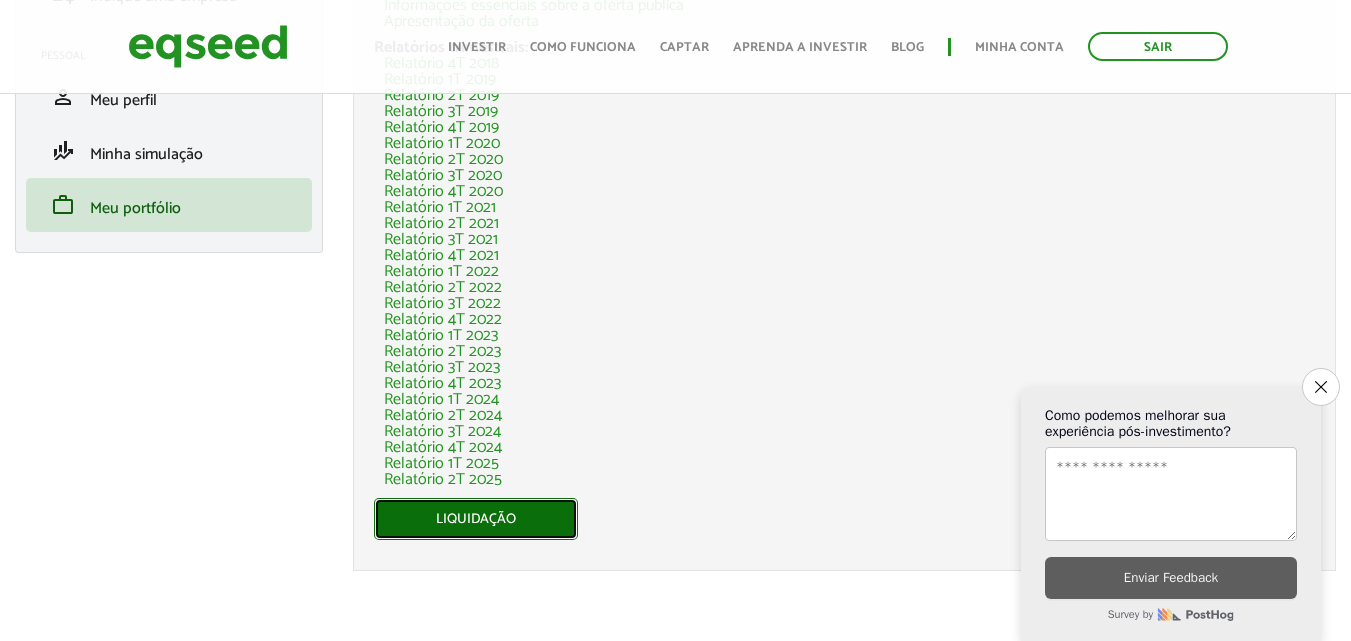 click on "Liquidação" at bounding box center (476, 519) 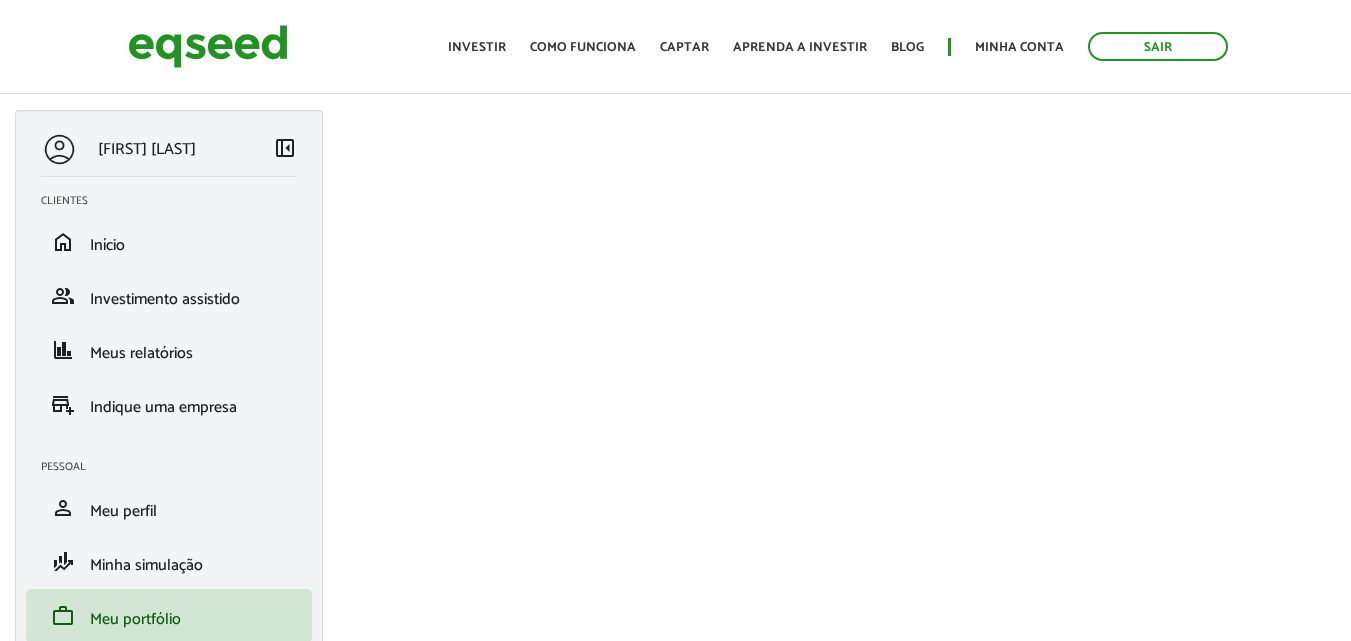 scroll, scrollTop: 0, scrollLeft: 0, axis: both 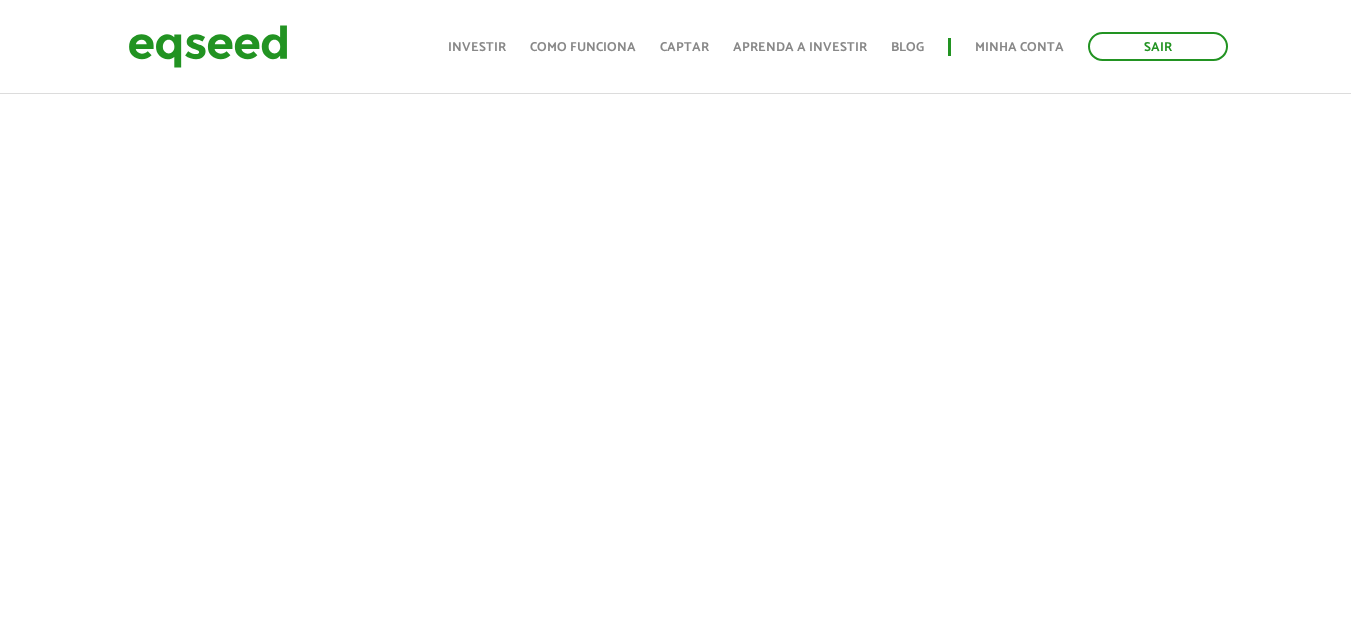 click on "Liquidação
Voltar" at bounding box center [844, 307] 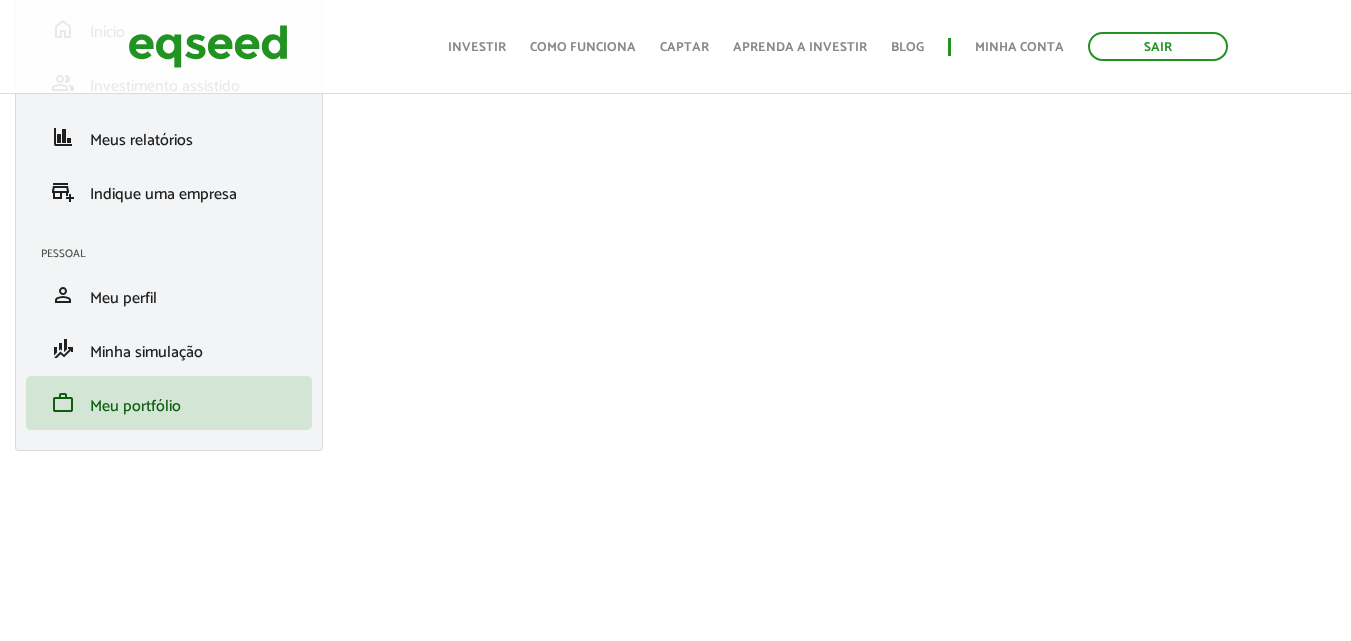 scroll, scrollTop: 208, scrollLeft: 0, axis: vertical 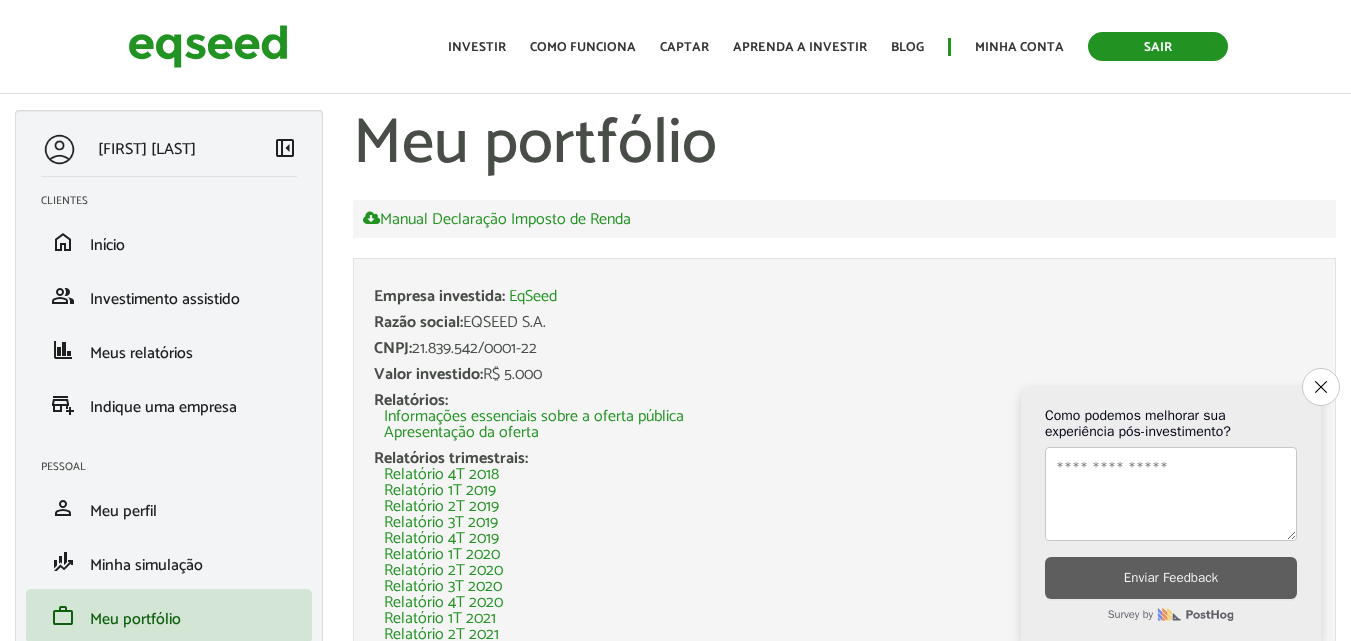 click on "Sair" at bounding box center [1158, 46] 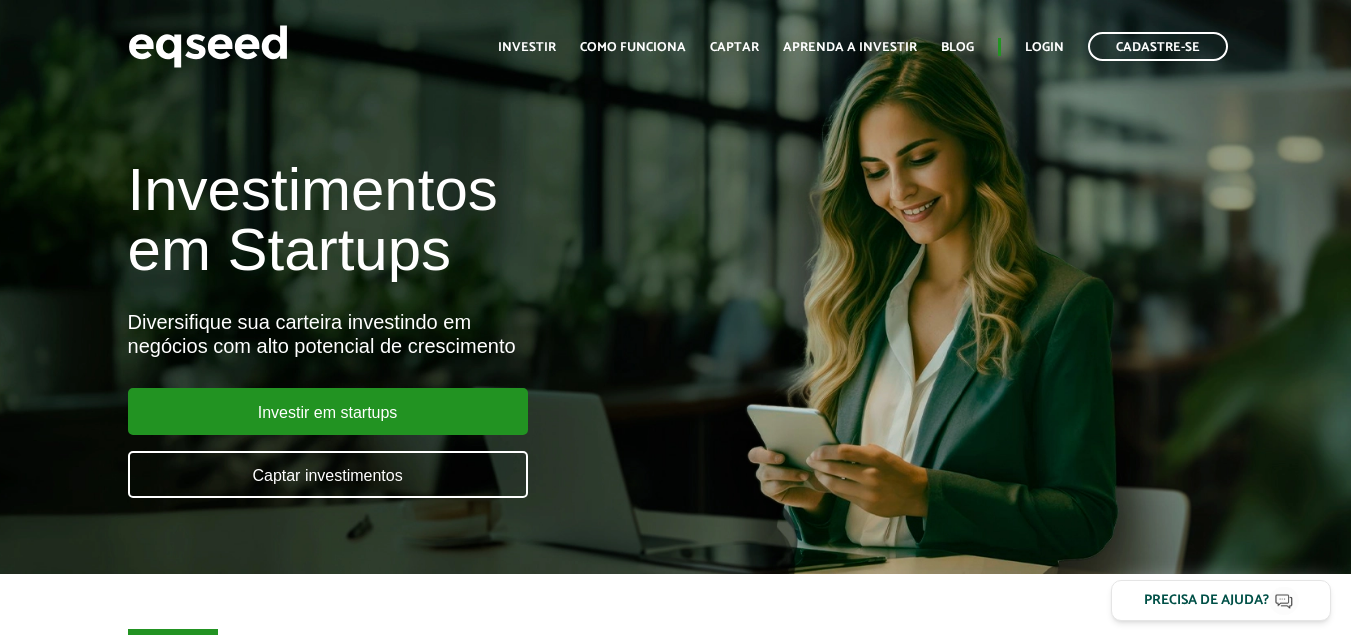 scroll, scrollTop: 0, scrollLeft: 0, axis: both 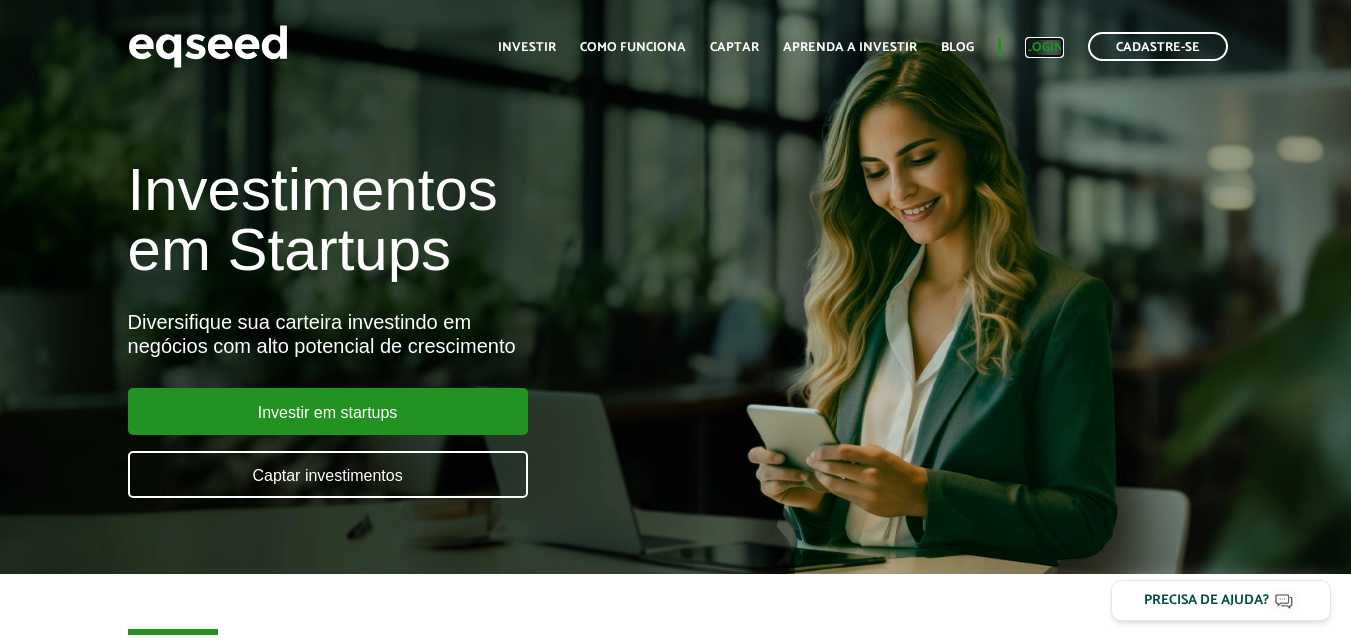 click on "Login" at bounding box center [1044, 47] 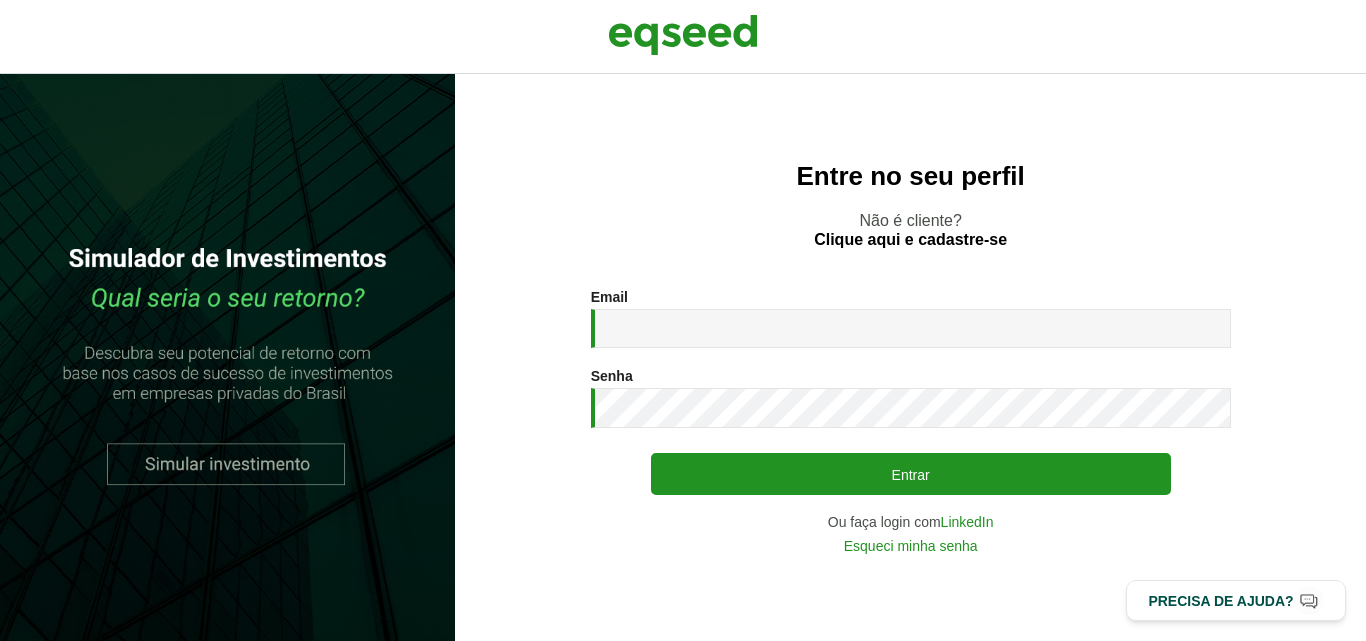 scroll, scrollTop: 0, scrollLeft: 0, axis: both 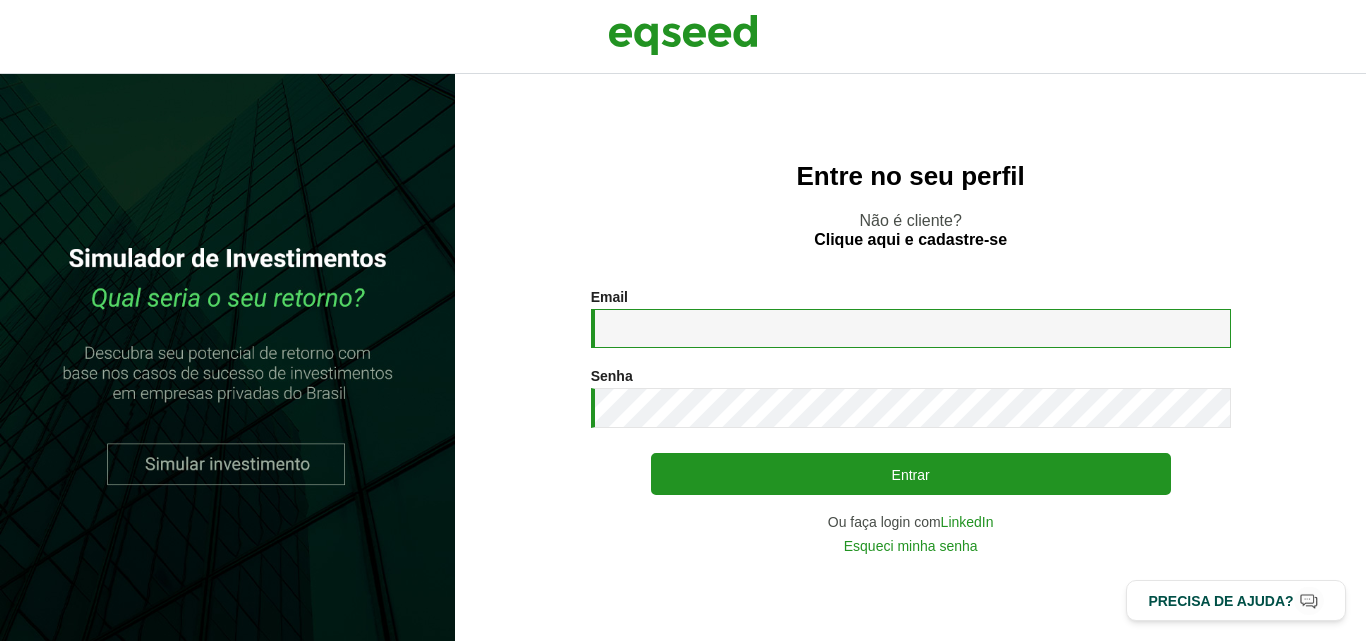 drag, startPoint x: 0, startPoint y: 0, endPoint x: 643, endPoint y: 321, distance: 718.67236 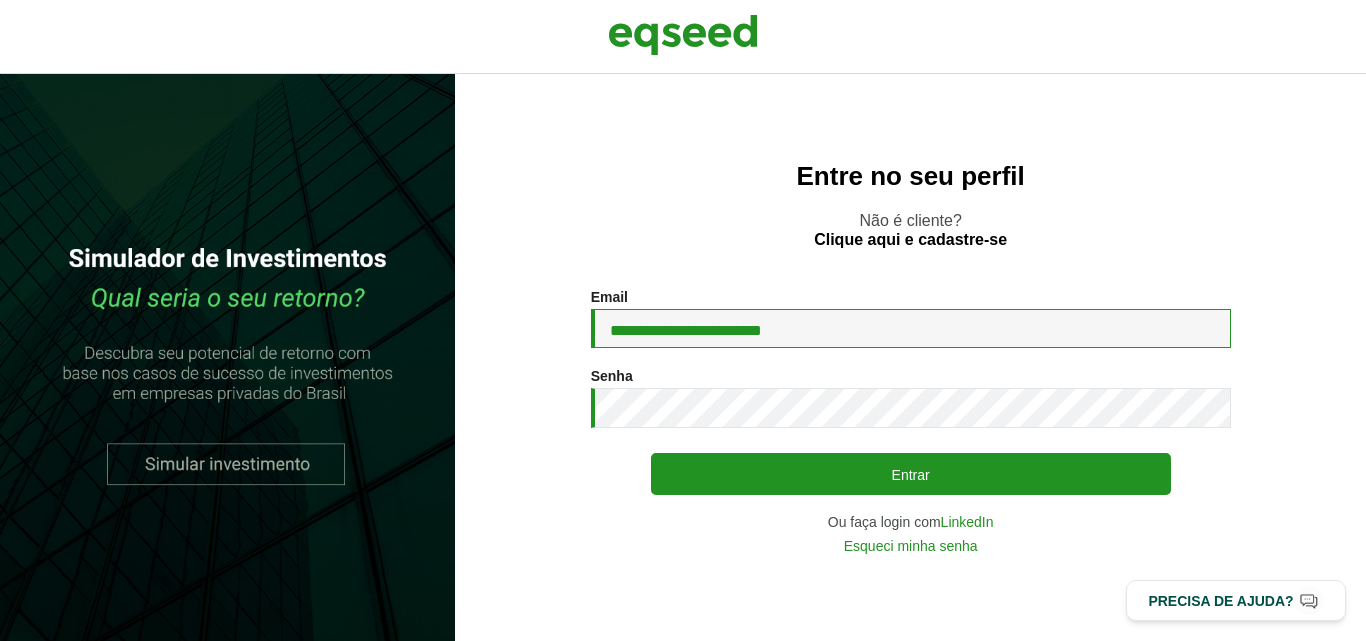 type on "**********" 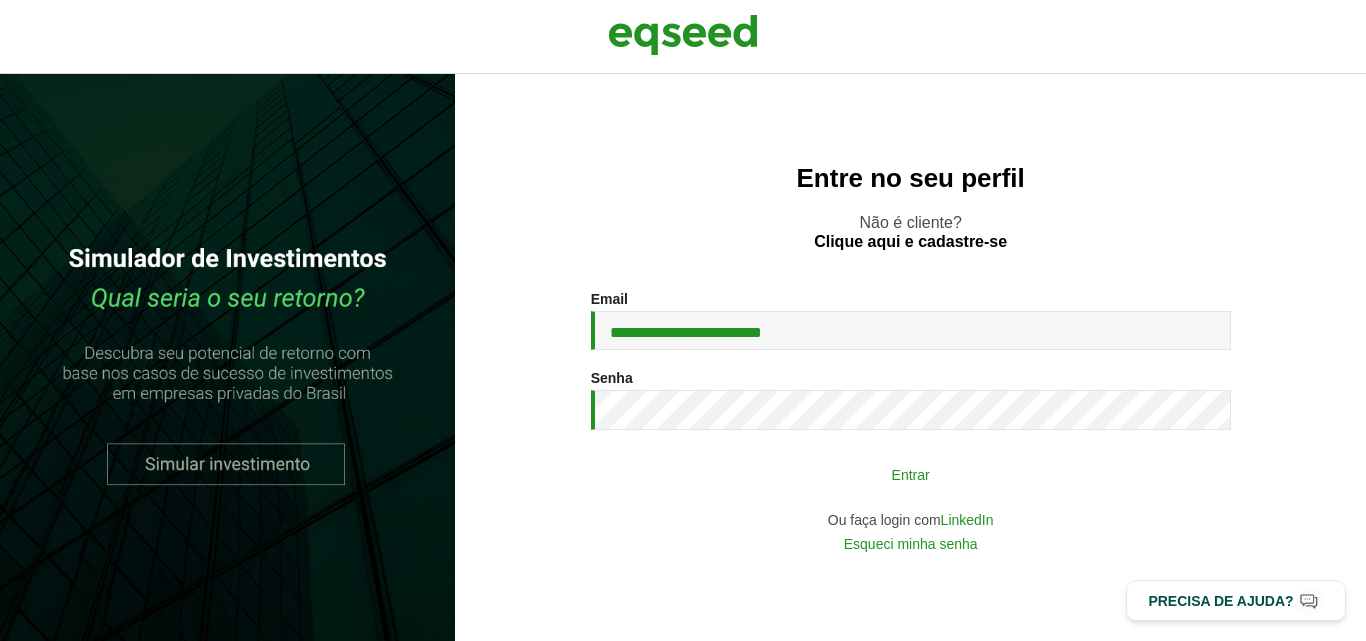 click on "Entrar" at bounding box center [911, 474] 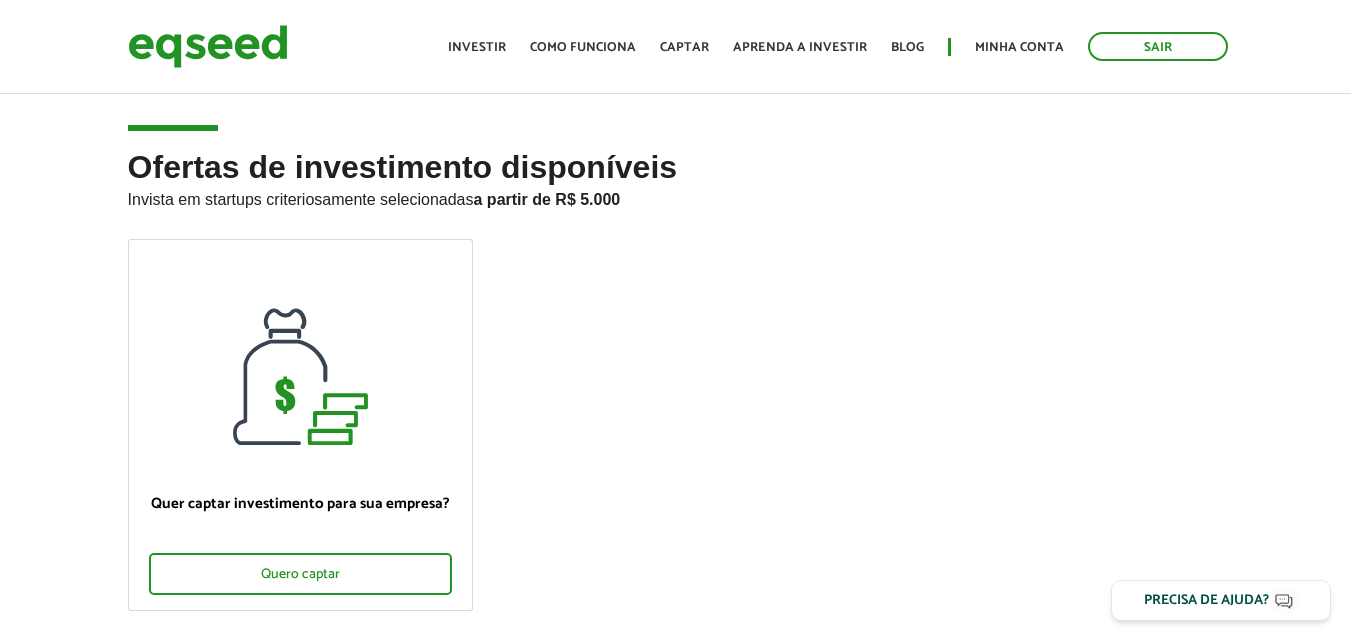 scroll, scrollTop: 0, scrollLeft: 0, axis: both 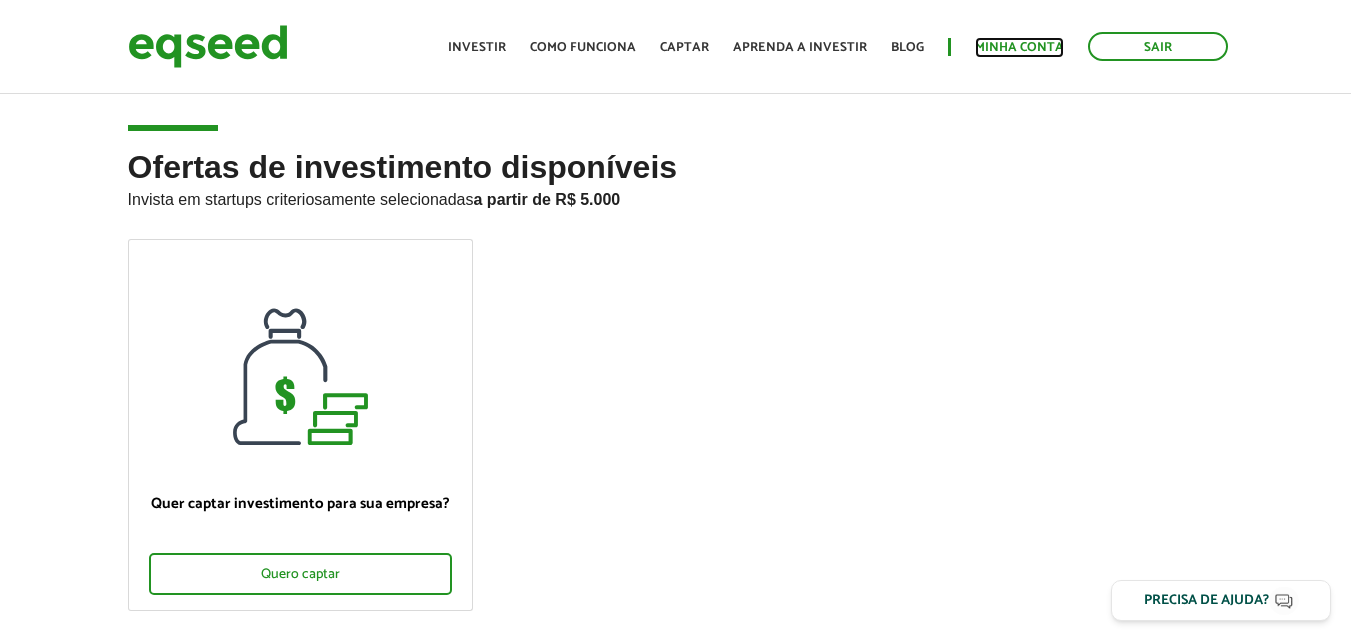 click on "Minha conta" at bounding box center [1019, 47] 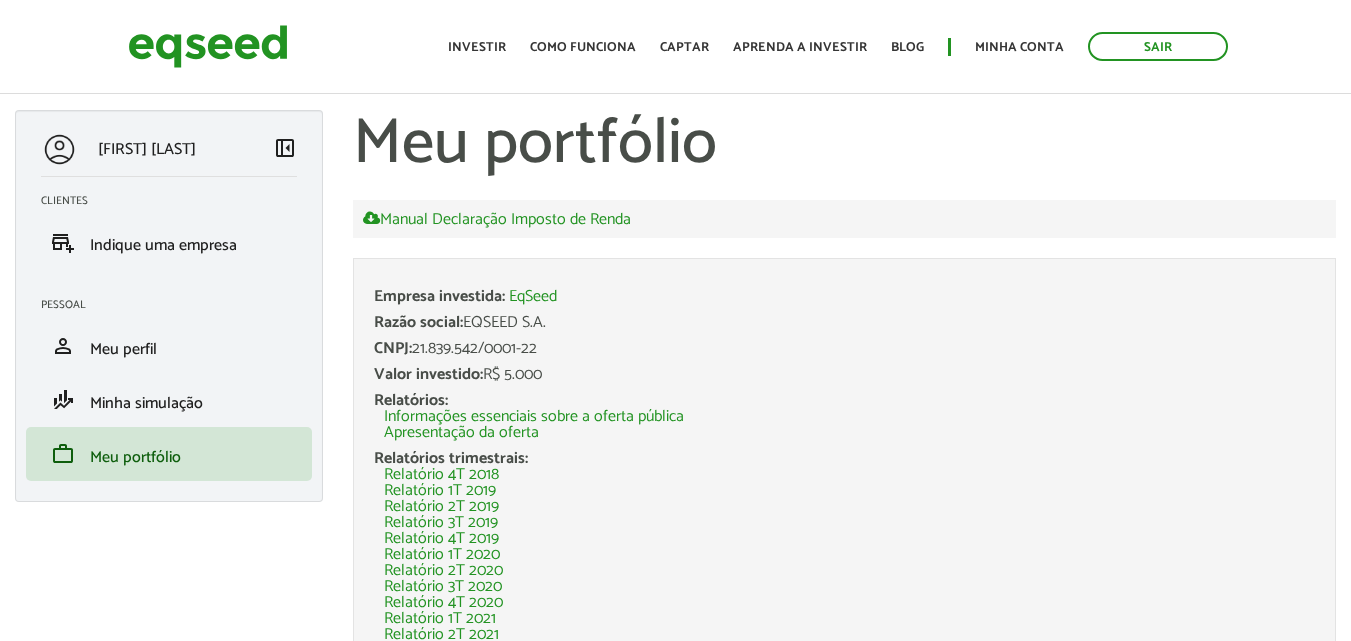 scroll, scrollTop: 279, scrollLeft: 0, axis: vertical 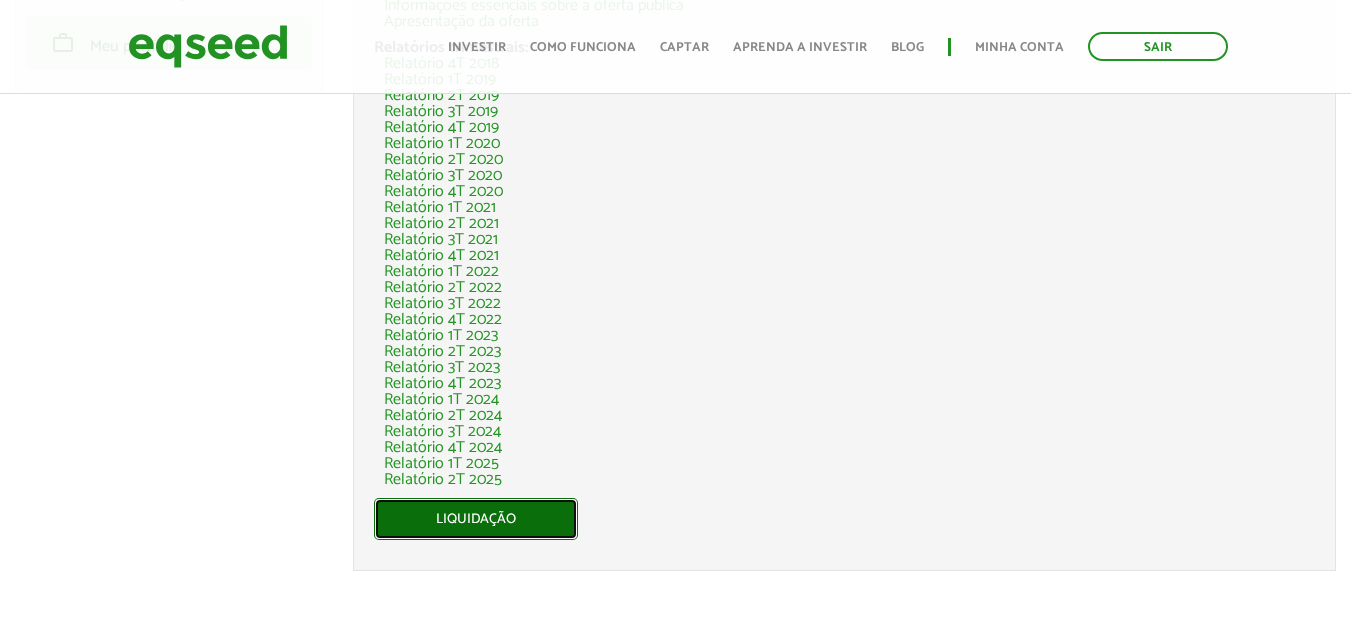 click on "Liquidação" at bounding box center [476, 519] 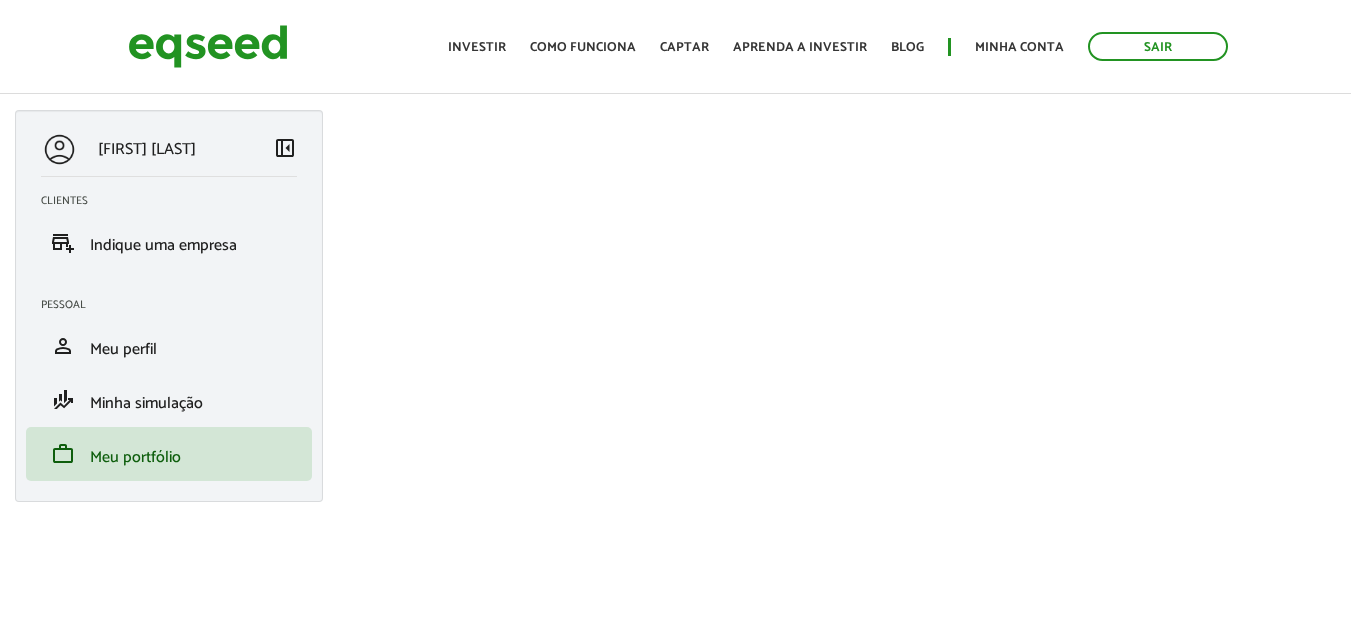 scroll, scrollTop: 0, scrollLeft: 0, axis: both 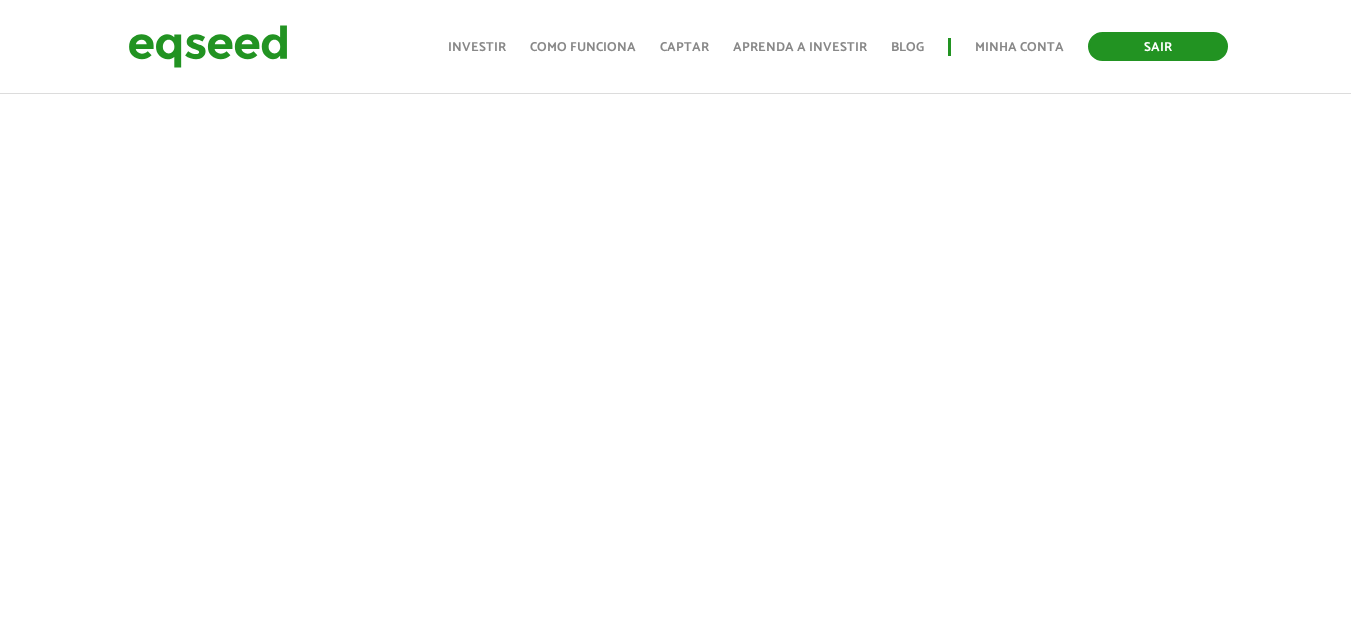 click on "Sair" at bounding box center [1158, 46] 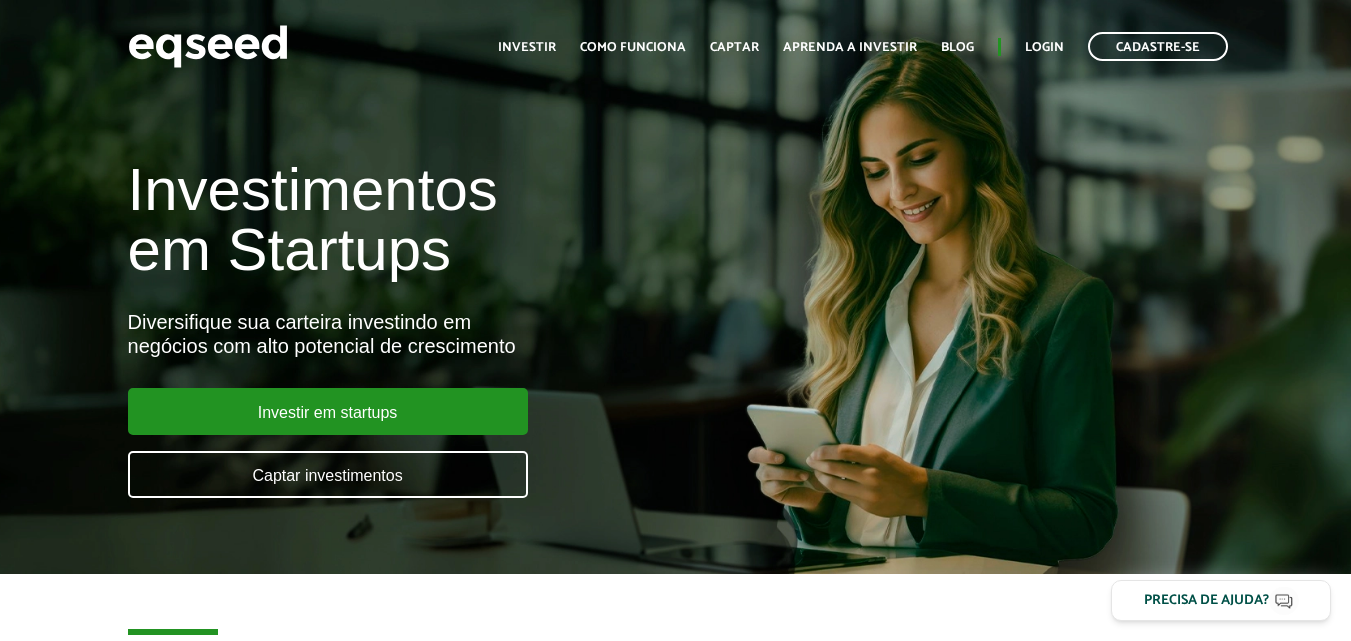 scroll, scrollTop: 0, scrollLeft: 0, axis: both 